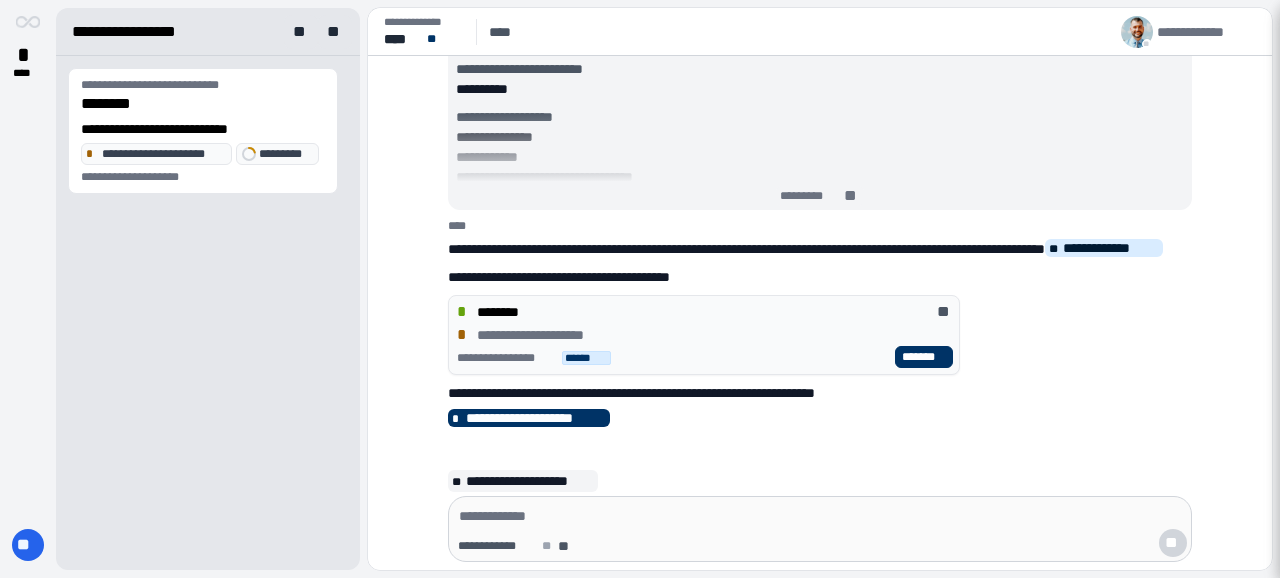 scroll, scrollTop: 0, scrollLeft: 0, axis: both 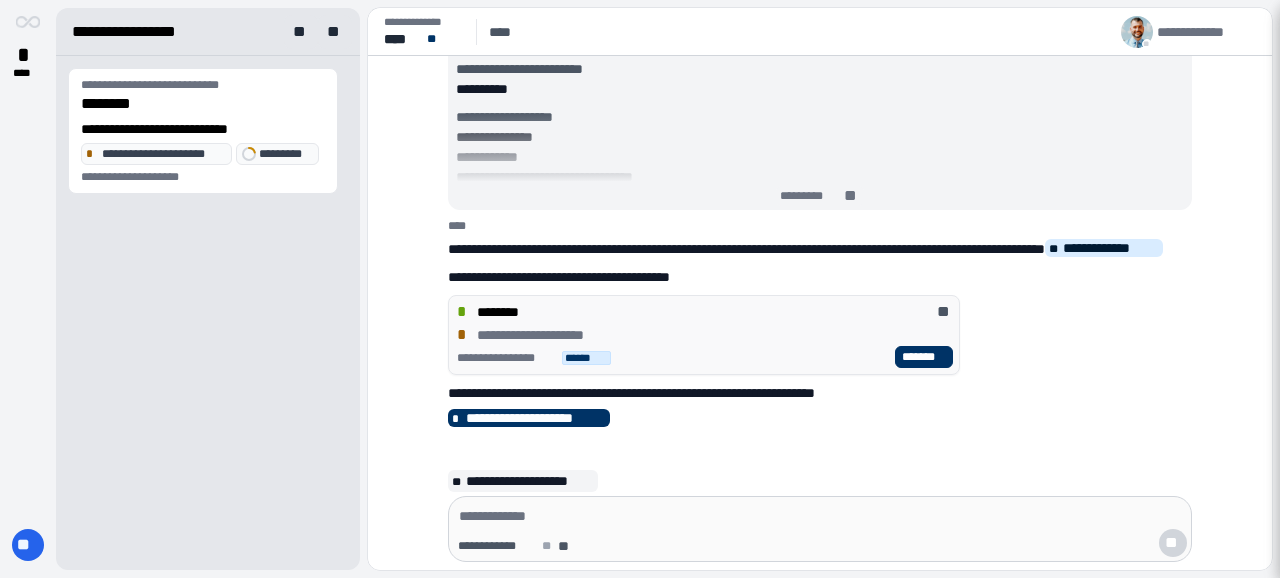 click on "**********" at bounding box center [704, 335] 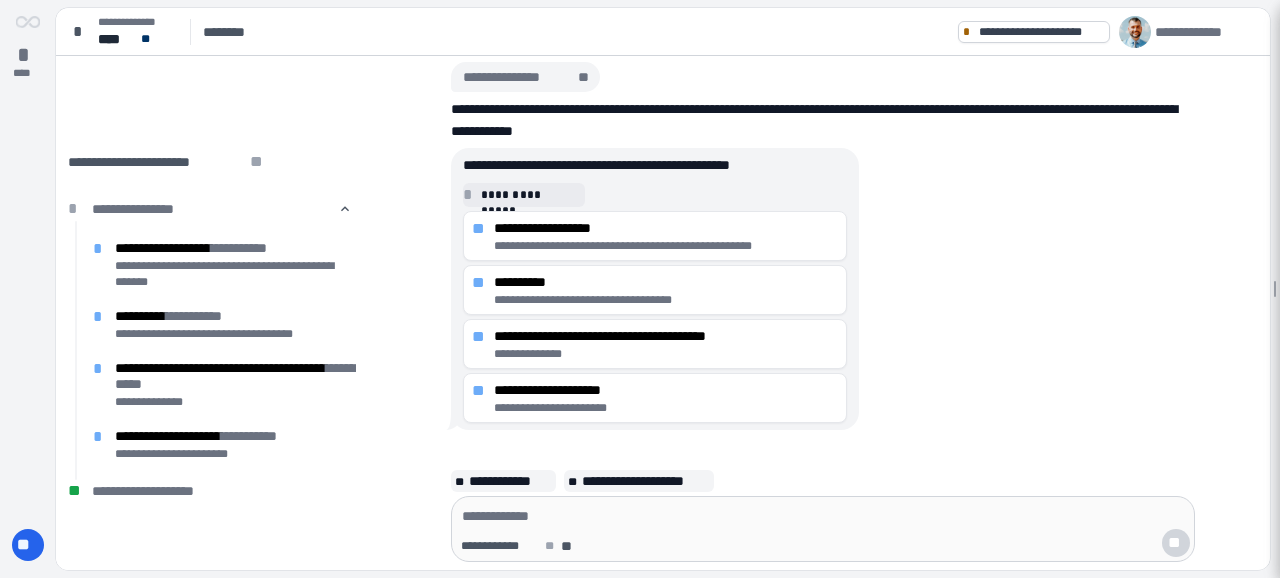 scroll, scrollTop: 0, scrollLeft: 0, axis: both 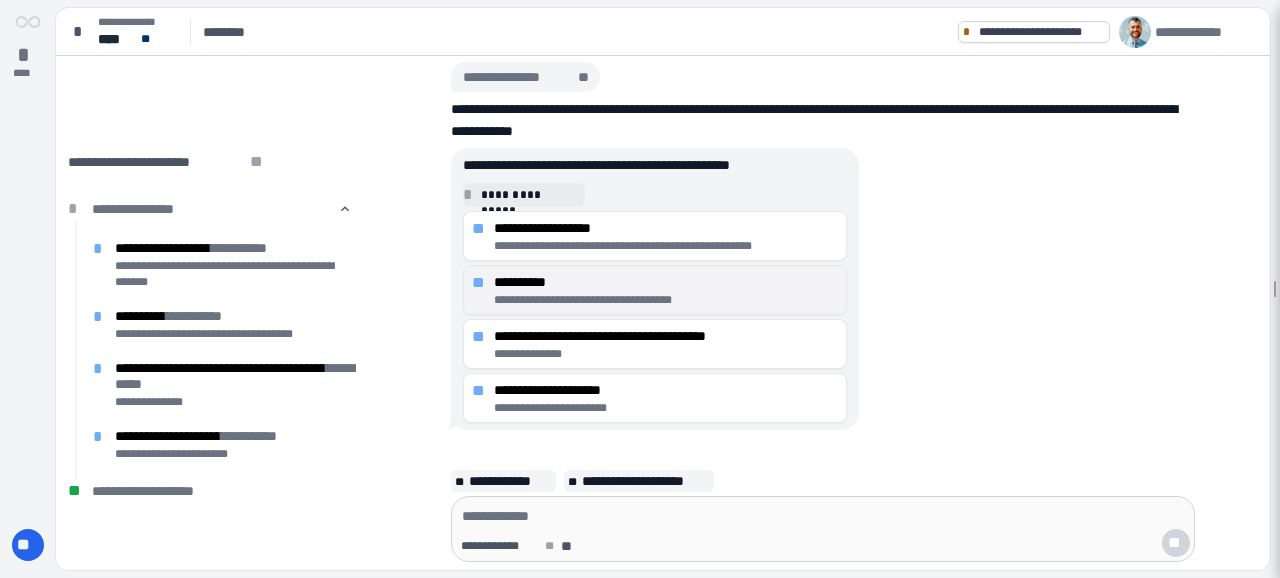 click on "**********" at bounding box center (666, 300) 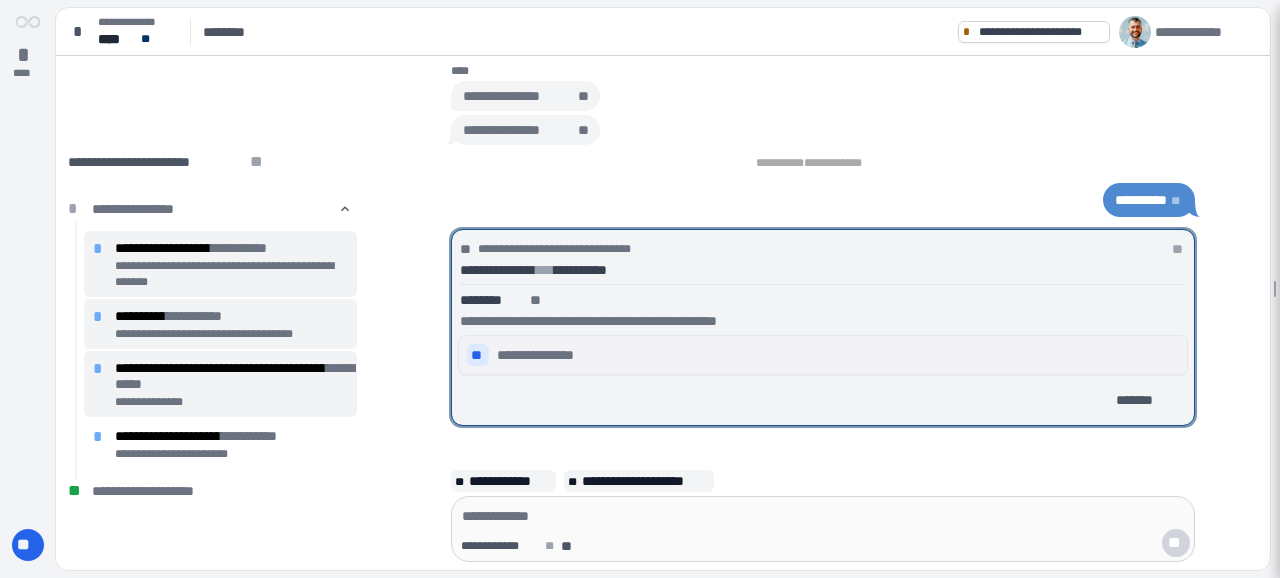 click on "**********" at bounding box center (823, 355) 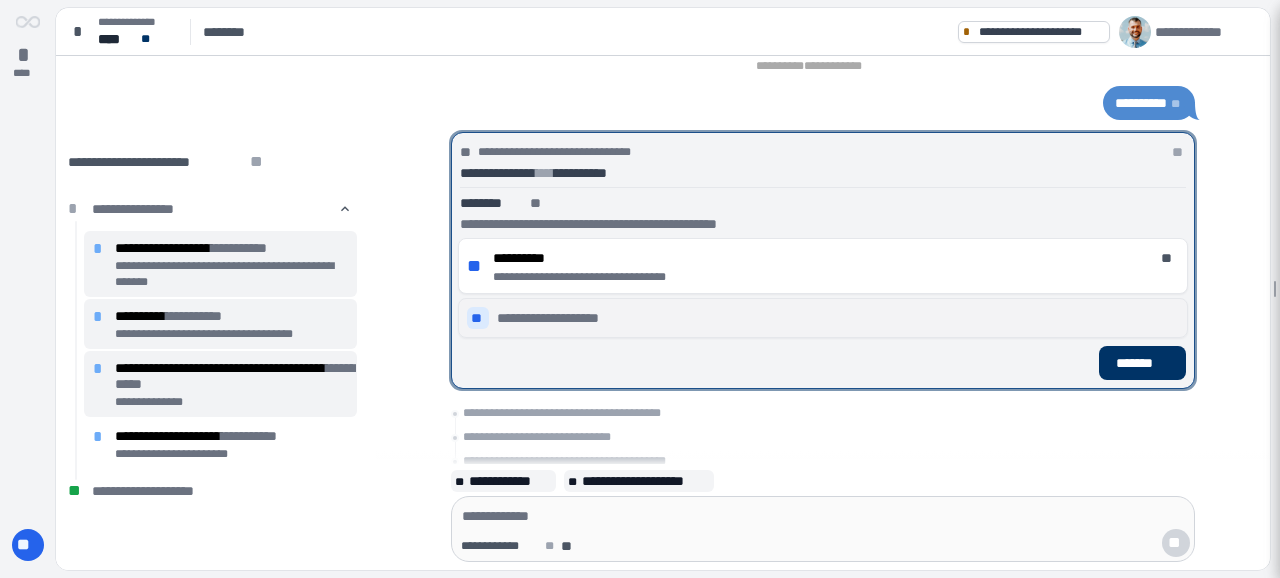 scroll, scrollTop: 21, scrollLeft: 0, axis: vertical 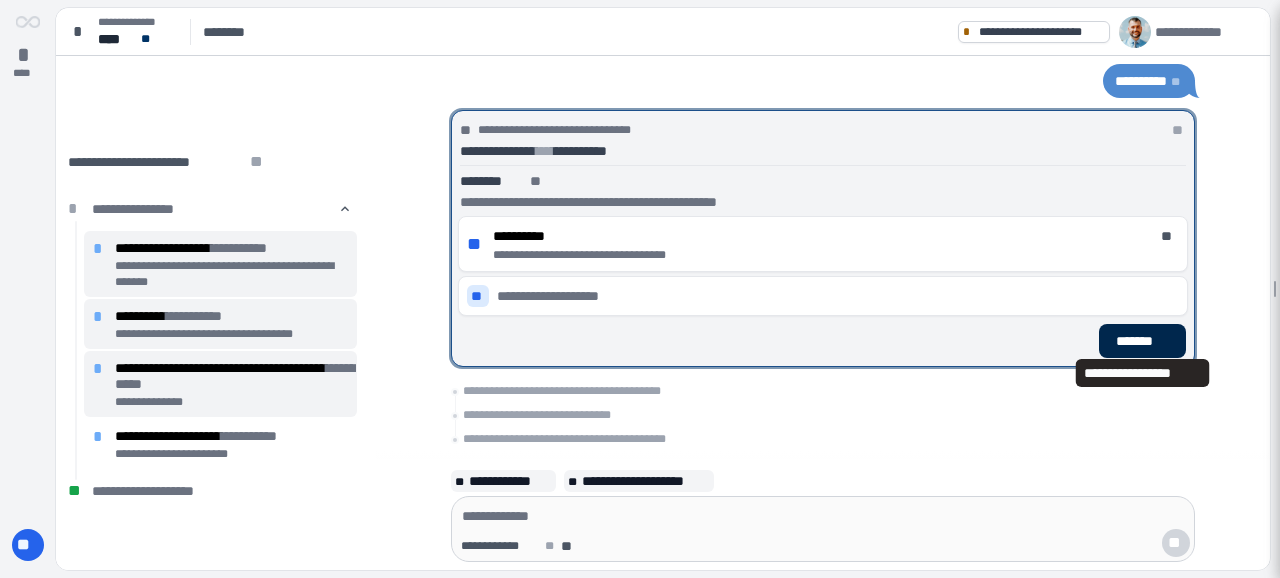 click on "*******" at bounding box center (1142, 341) 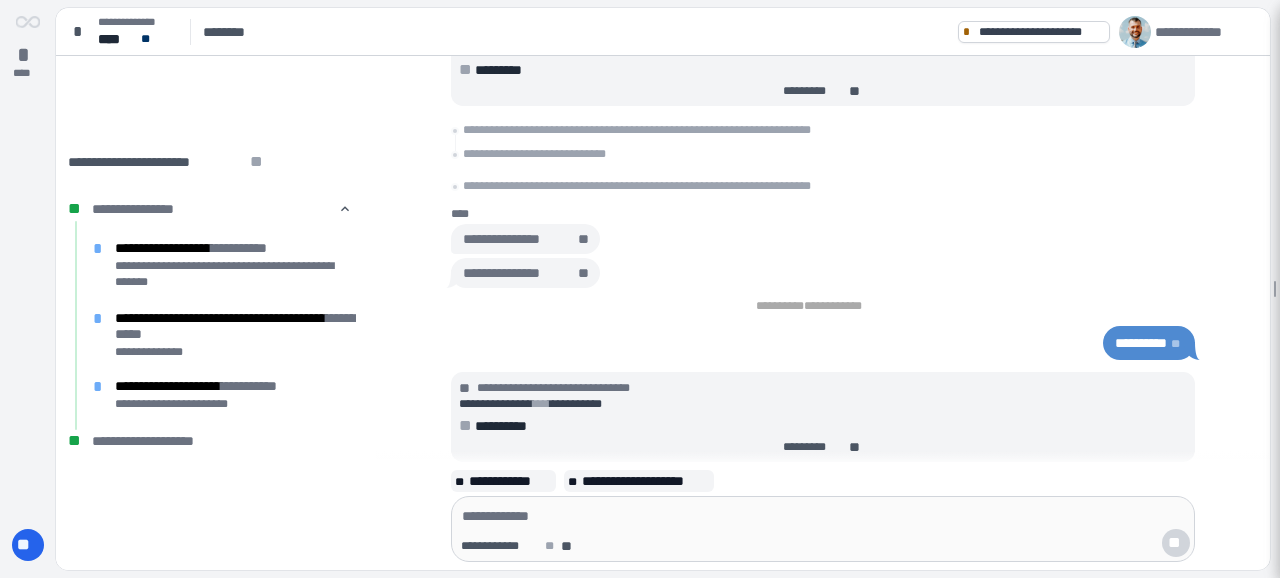 scroll, scrollTop: 0, scrollLeft: 0, axis: both 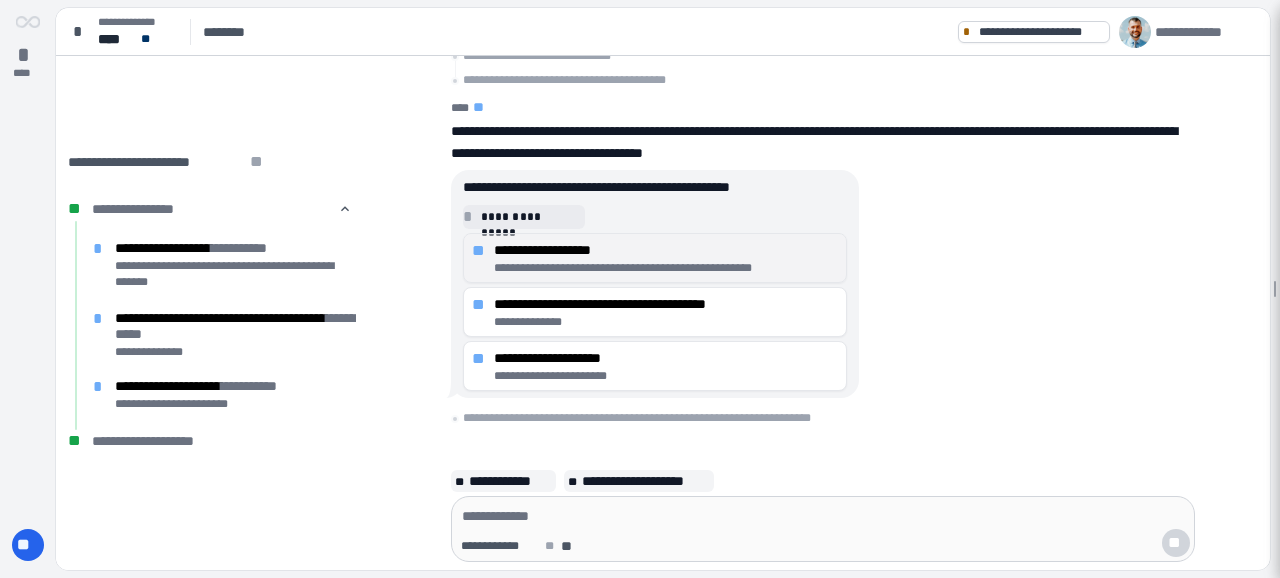 click on "**********" at bounding box center [666, 258] 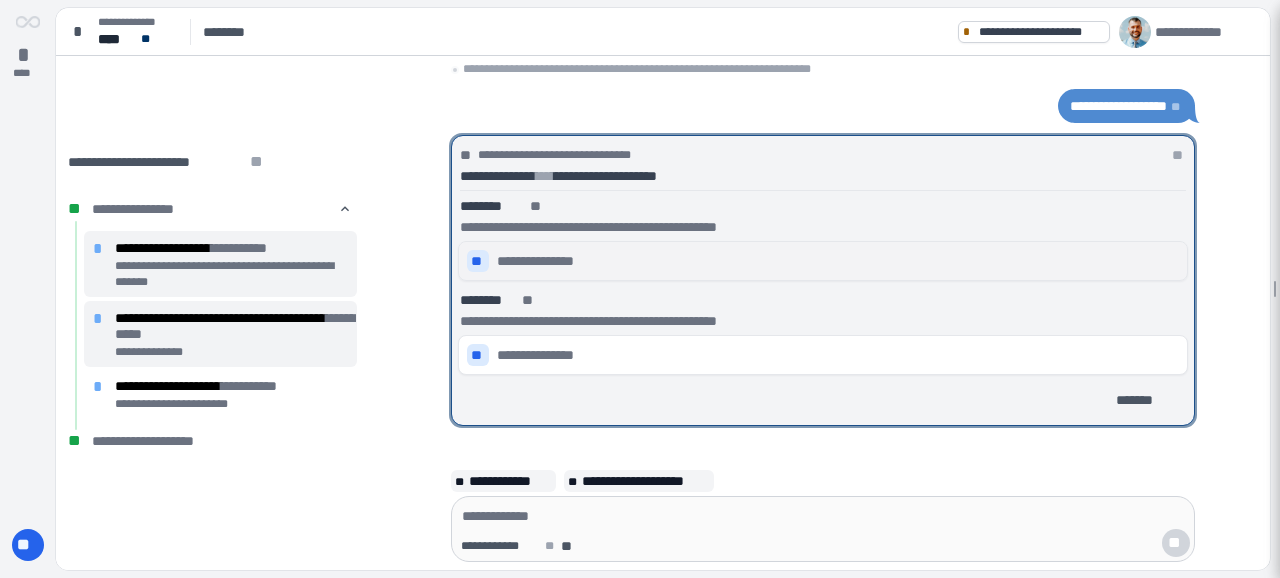 click on "**" at bounding box center (478, 261) 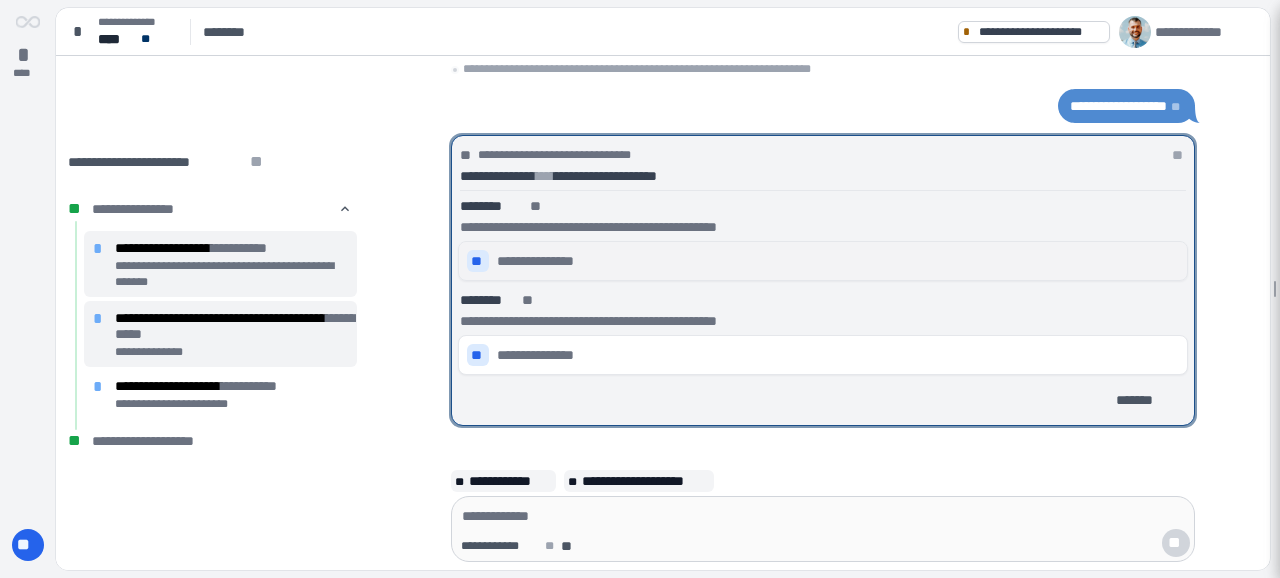 click on "**********" at bounding box center (823, 261) 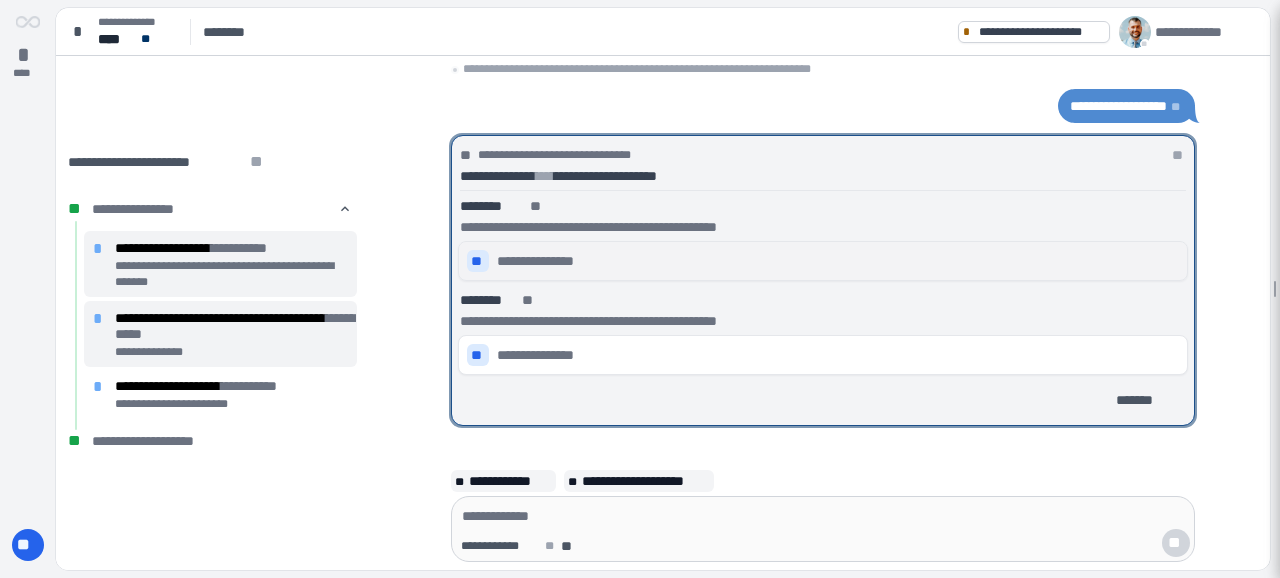 click on "**********" at bounding box center (823, 261) 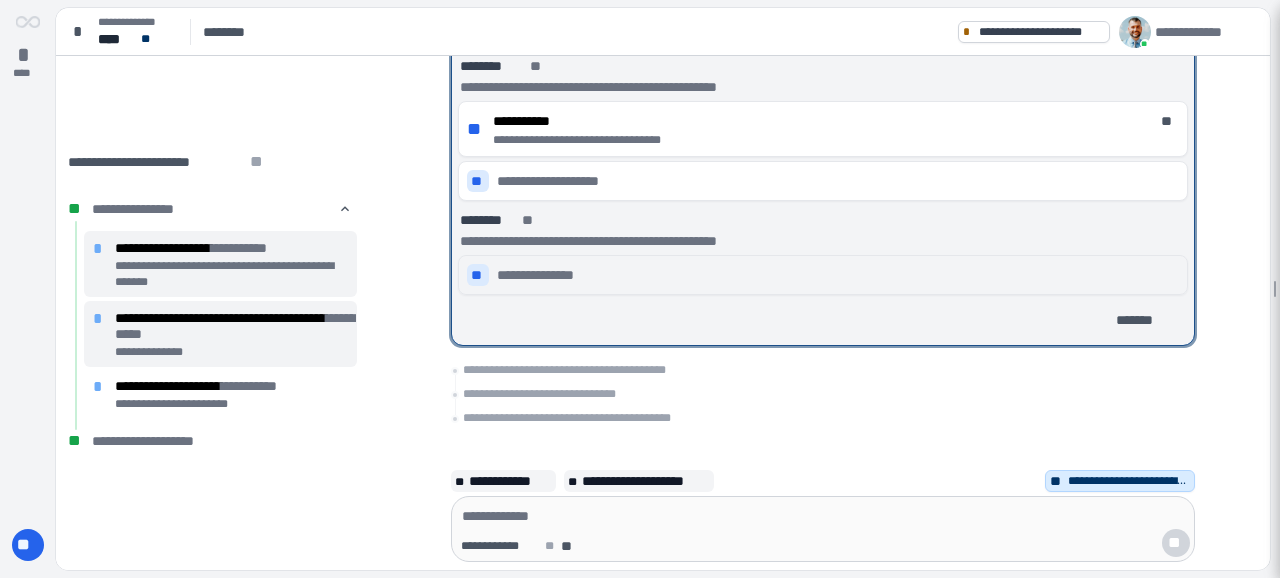 click on "**********" at bounding box center (545, 275) 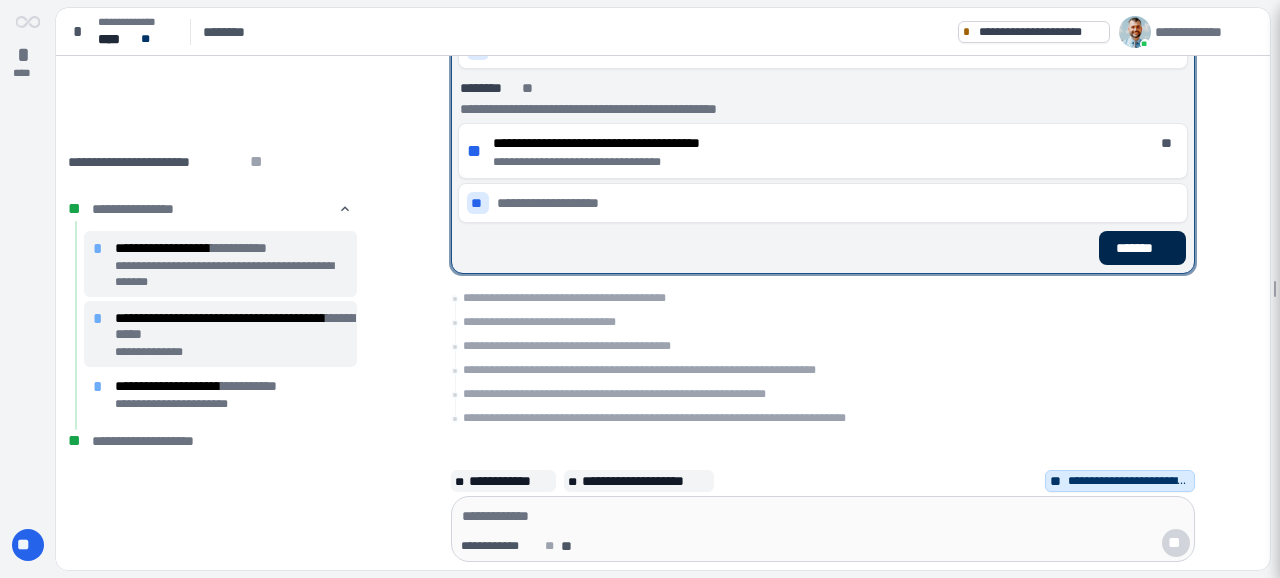click on "*******" at bounding box center [1142, 248] 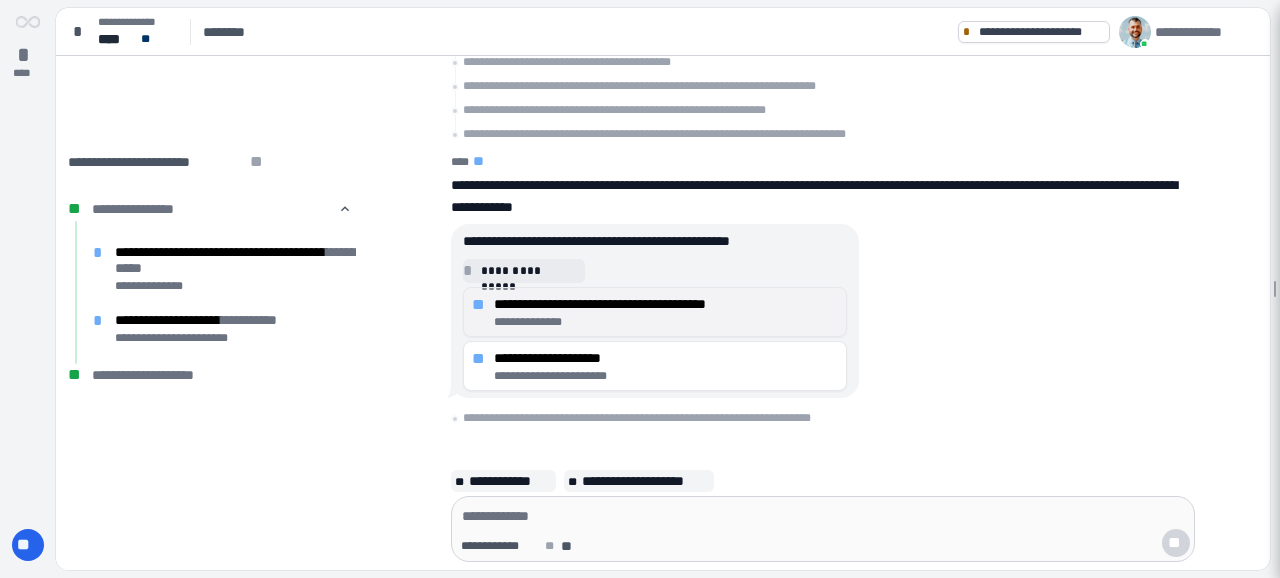 click on "**********" at bounding box center [666, 304] 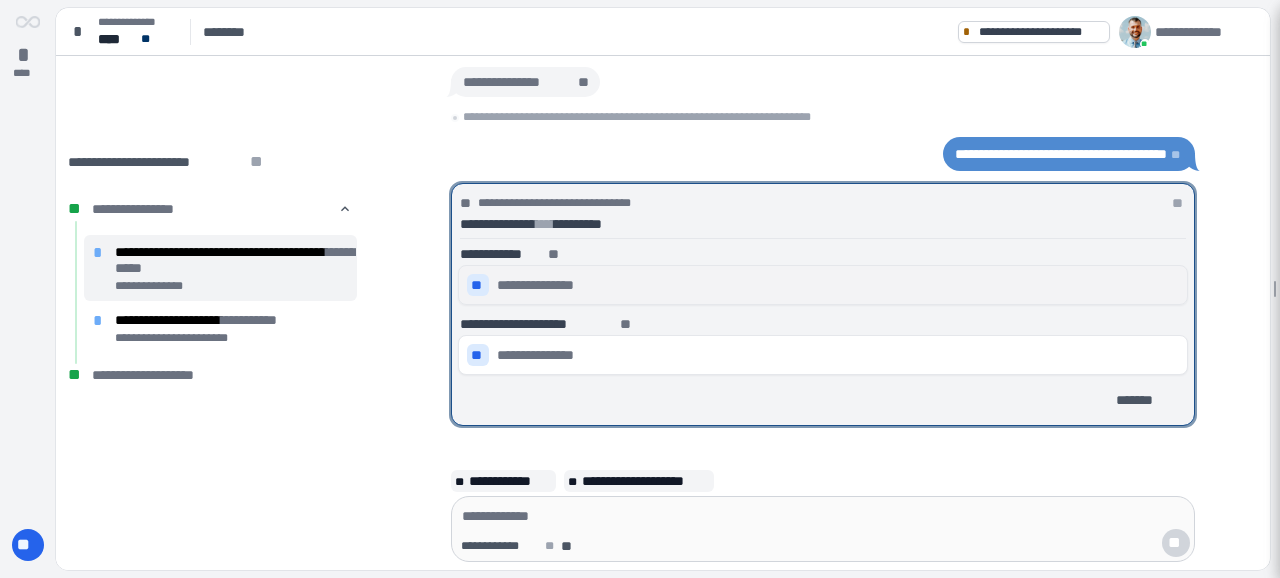 click on "**" at bounding box center (478, 285) 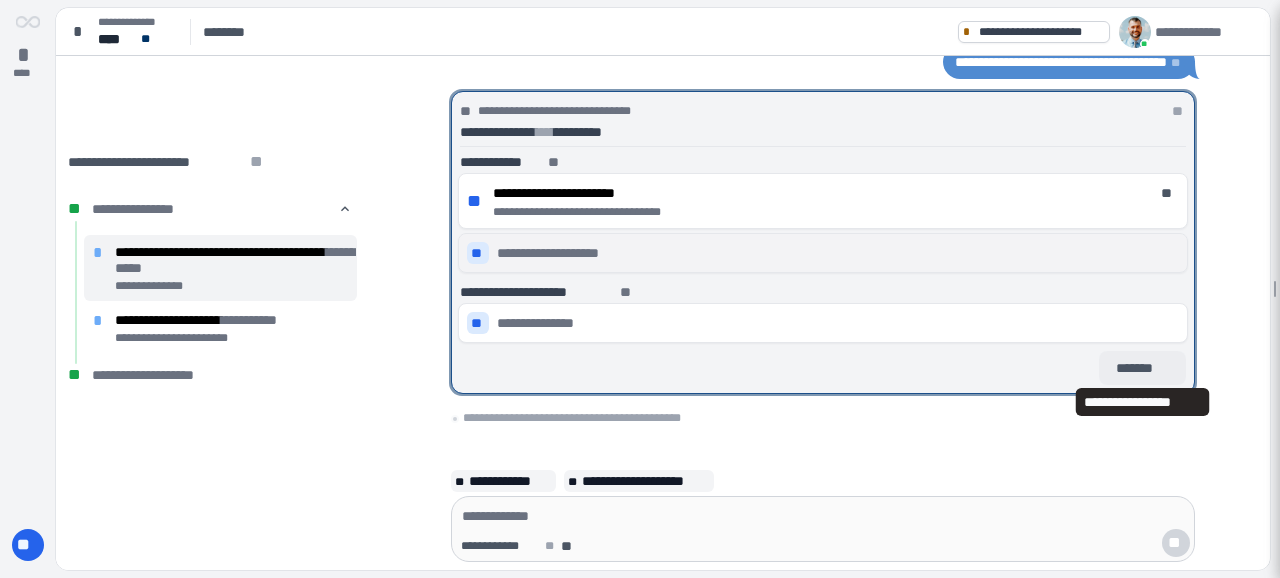 click on "*******" at bounding box center (1142, 368) 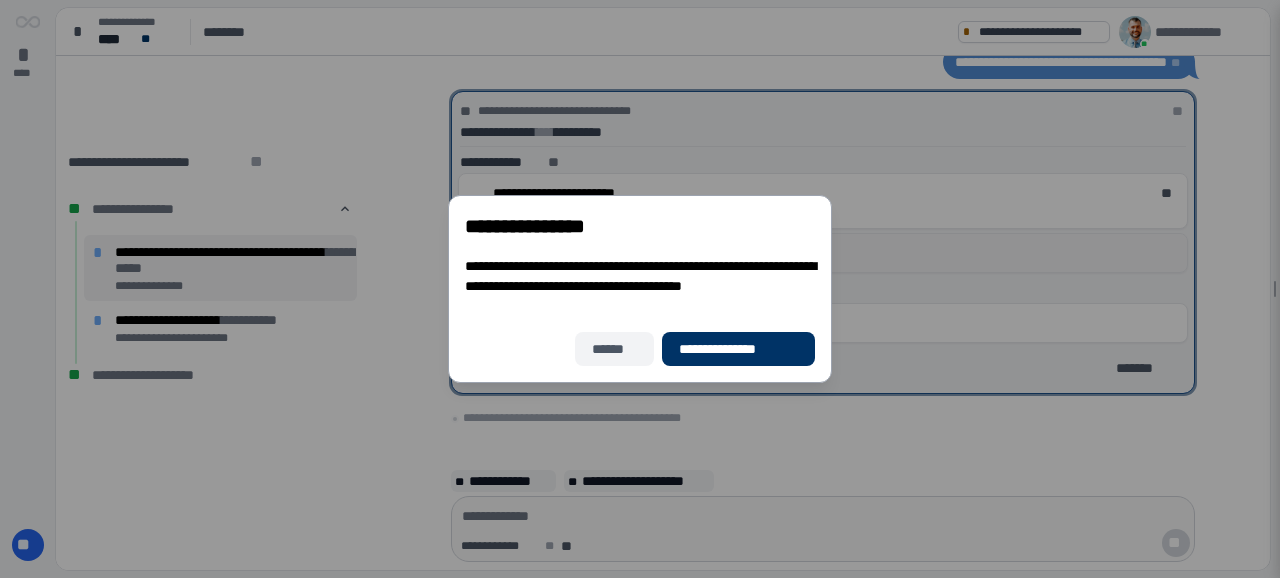 click on "******" at bounding box center [614, 349] 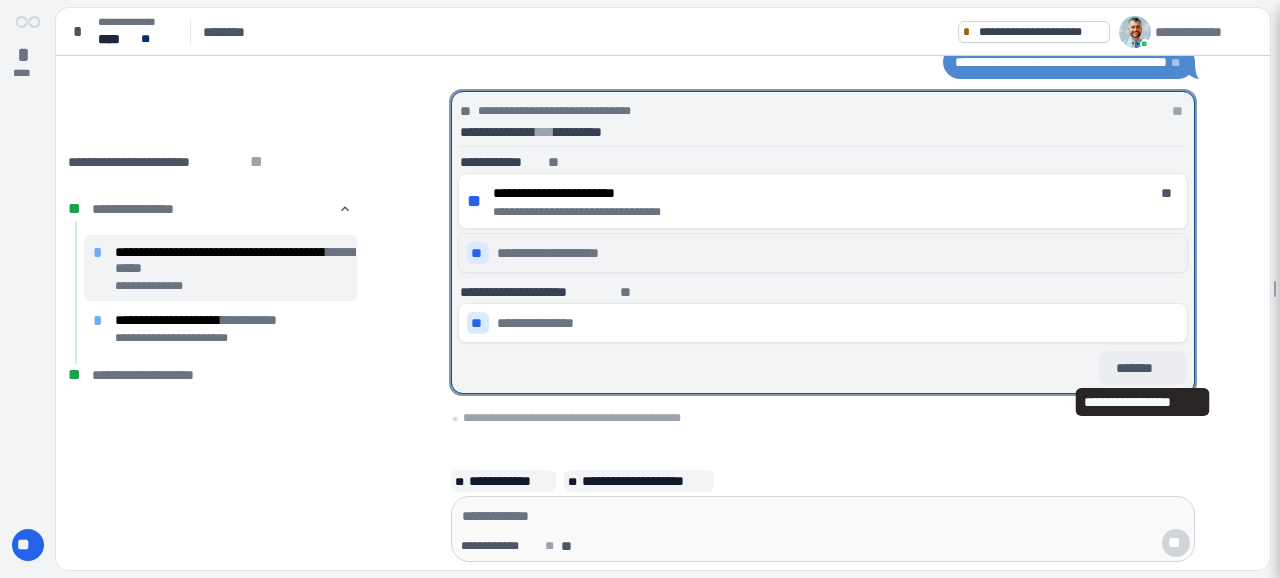 click on "*******" at bounding box center [1142, 368] 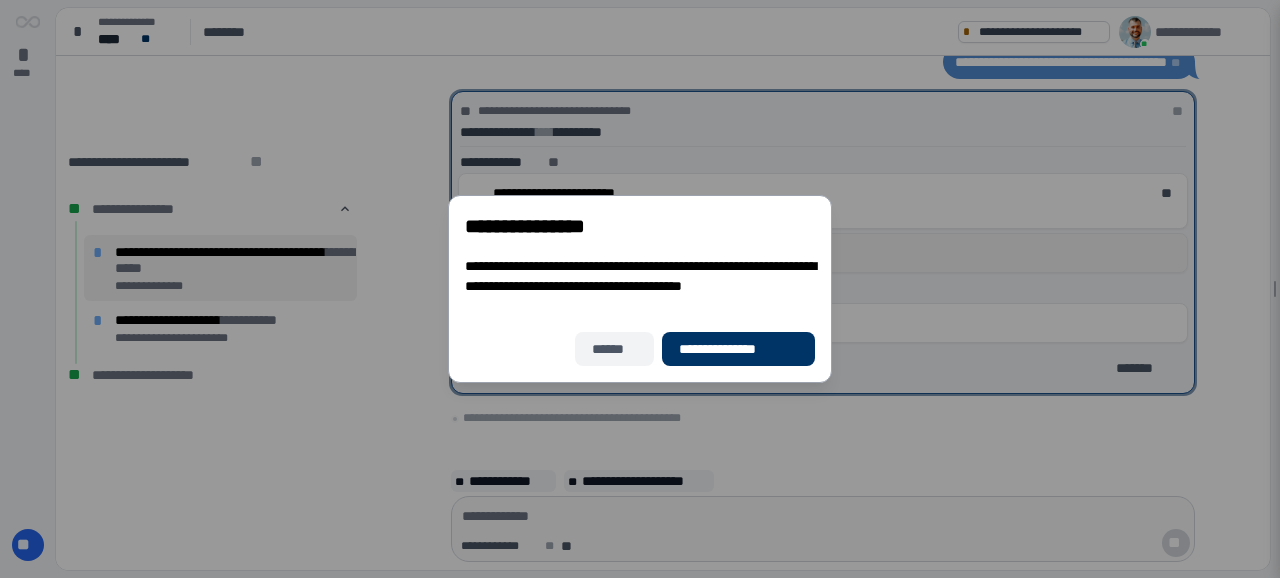 click on "******" at bounding box center [614, 349] 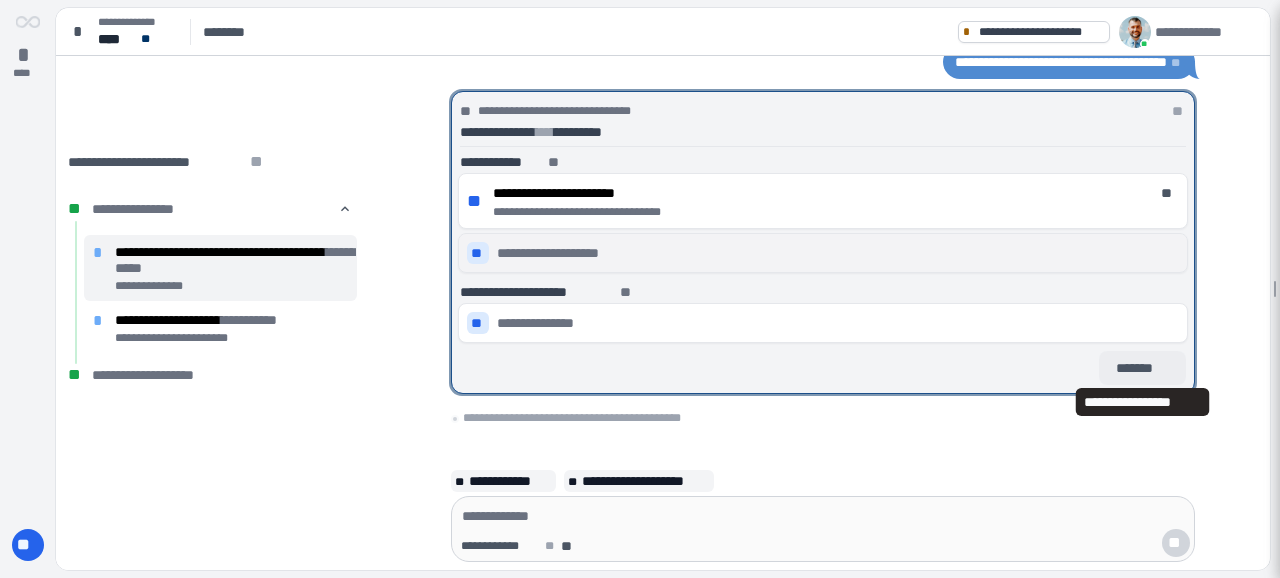 click on "*******" at bounding box center (1142, 368) 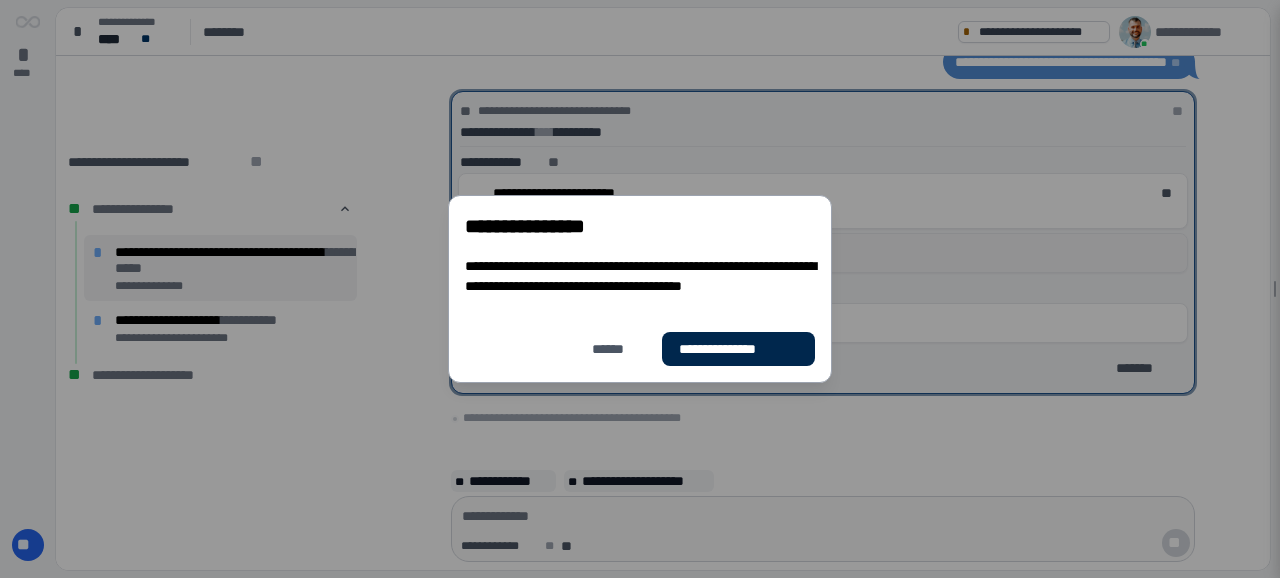 click on "**********" at bounding box center (738, 349) 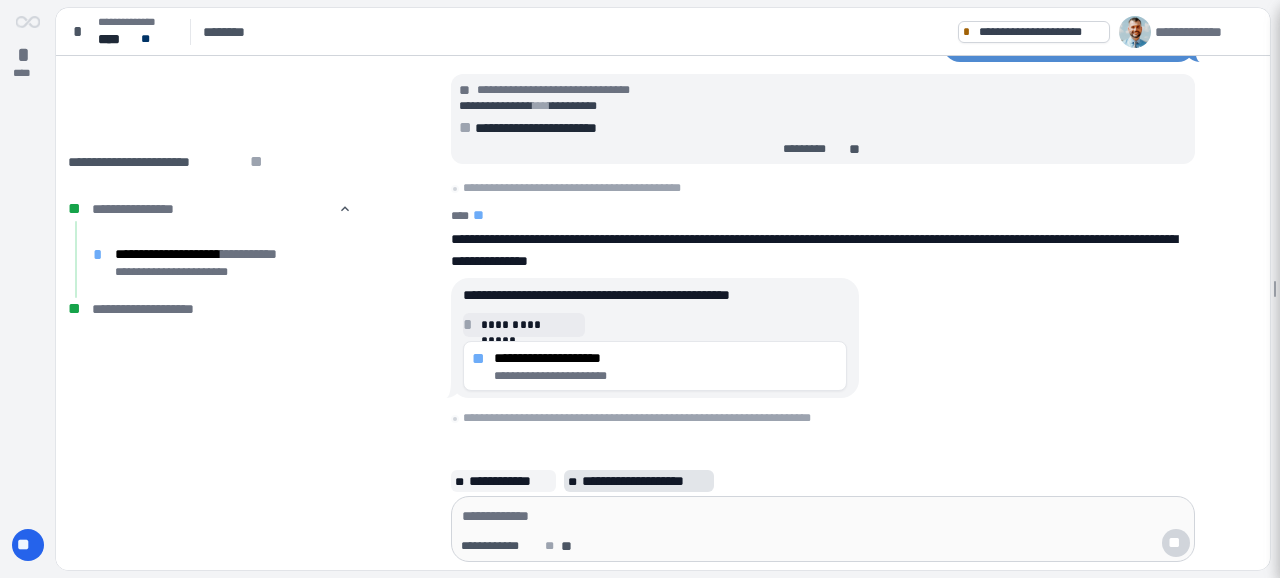 click on "**********" at bounding box center [646, 481] 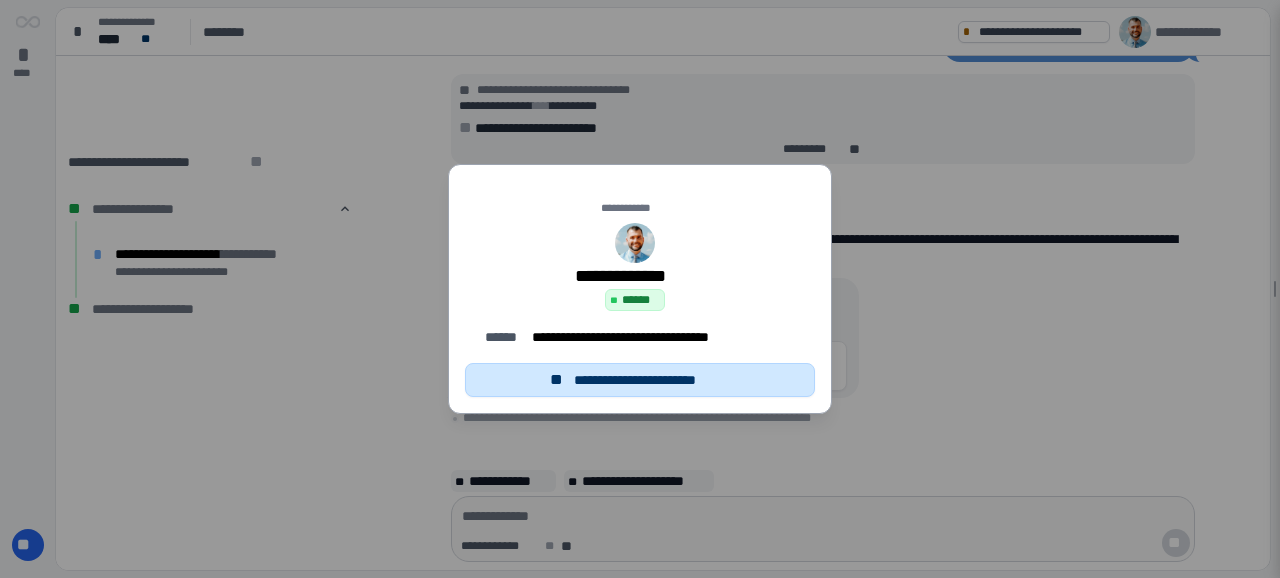 click on "**********" at bounding box center [640, 380] 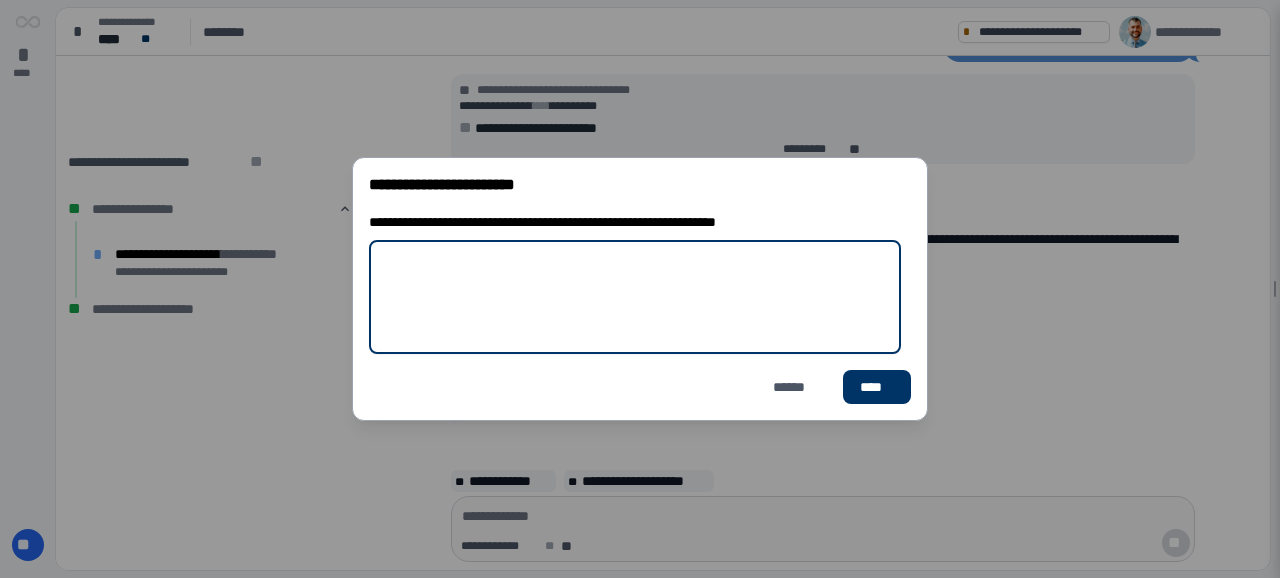 click at bounding box center (635, 297) 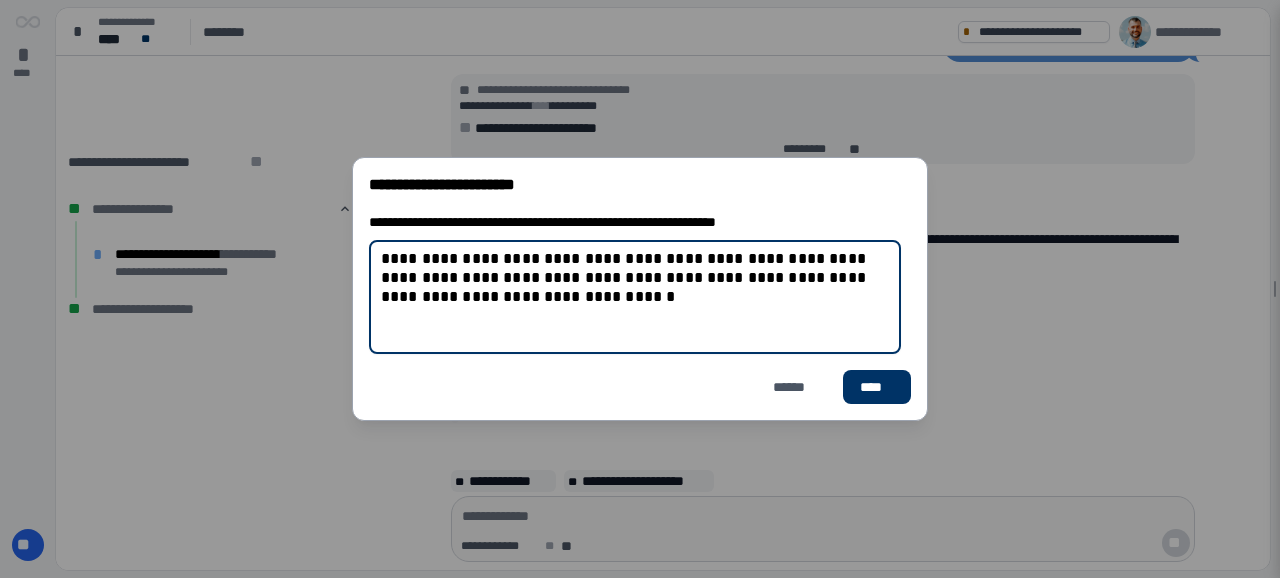 click on "**********" at bounding box center [640, 297] 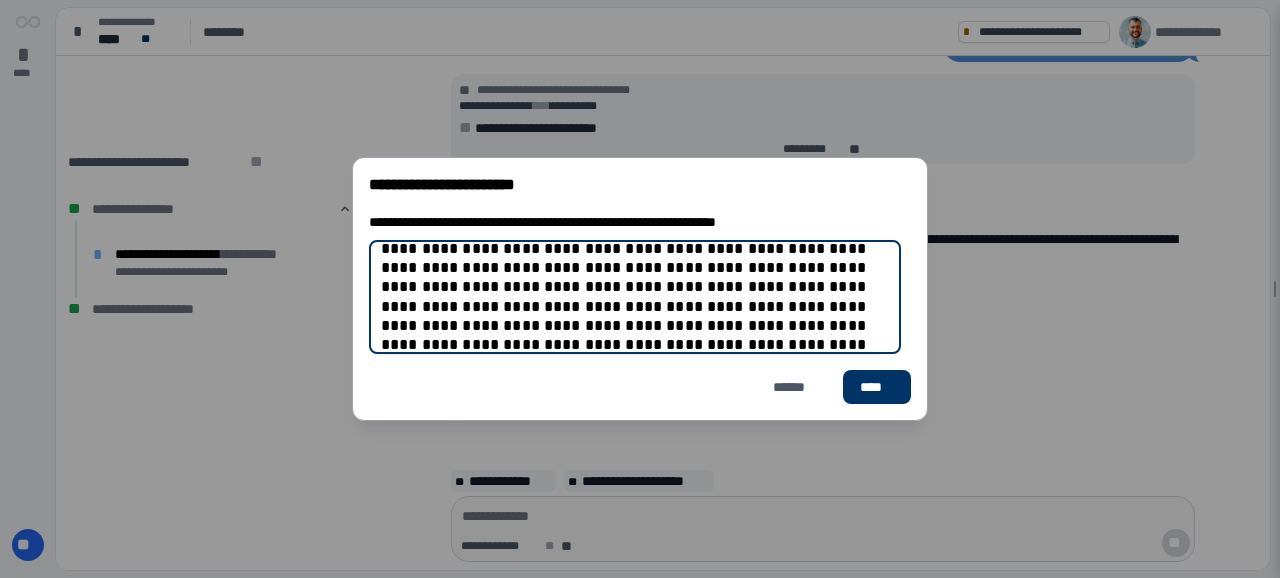 scroll, scrollTop: 29, scrollLeft: 0, axis: vertical 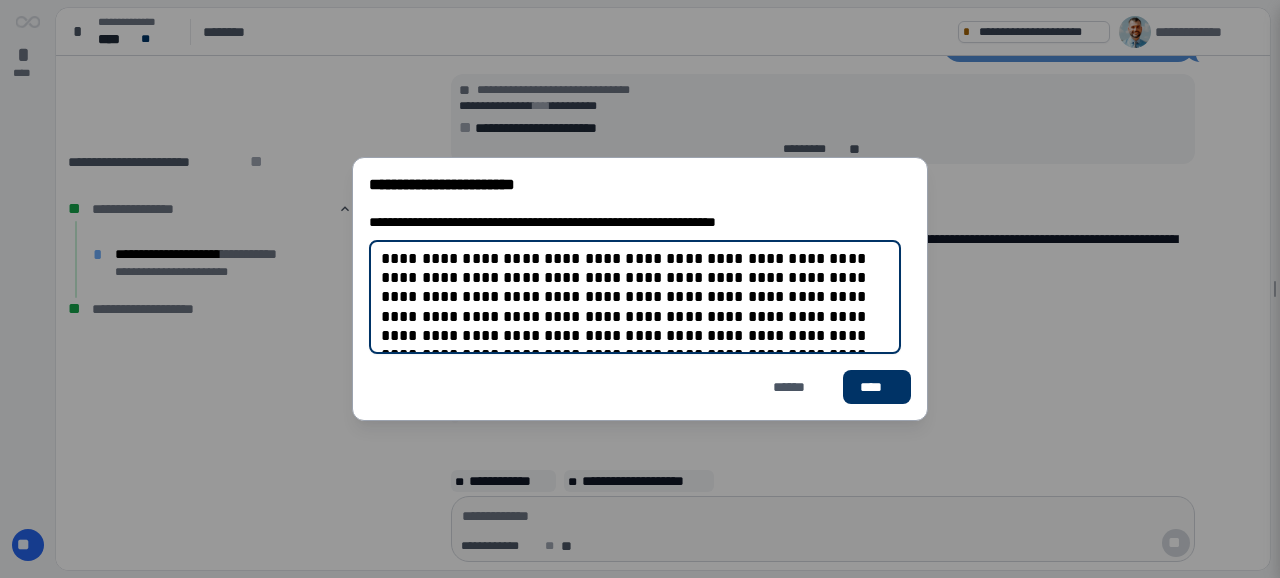 click on "**********" at bounding box center [640, 297] 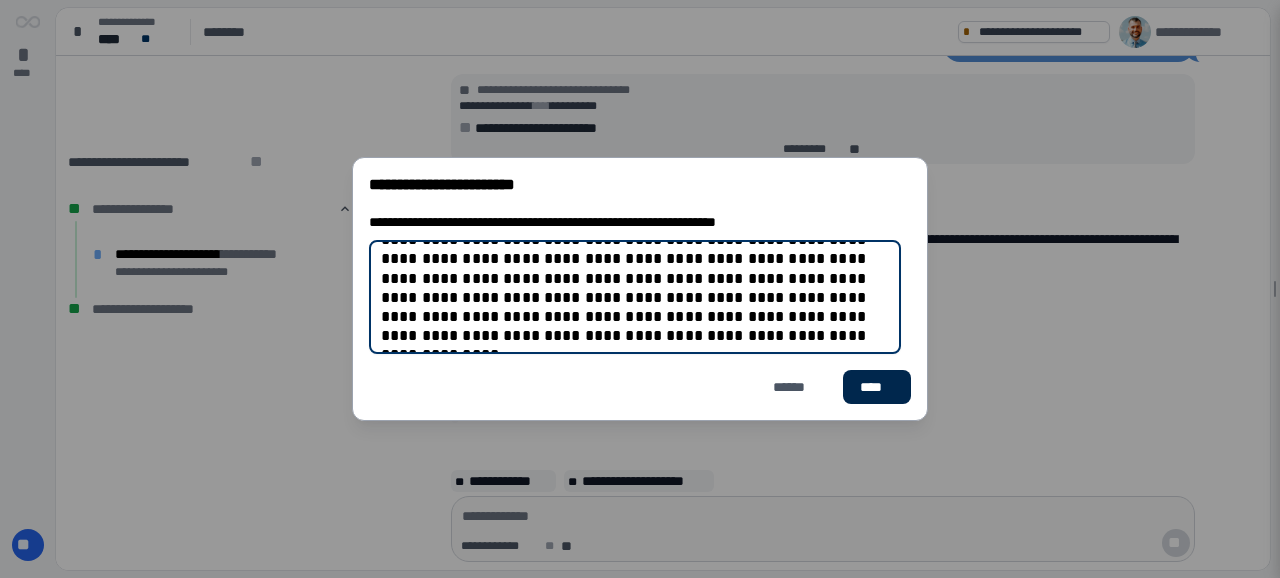 type on "**********" 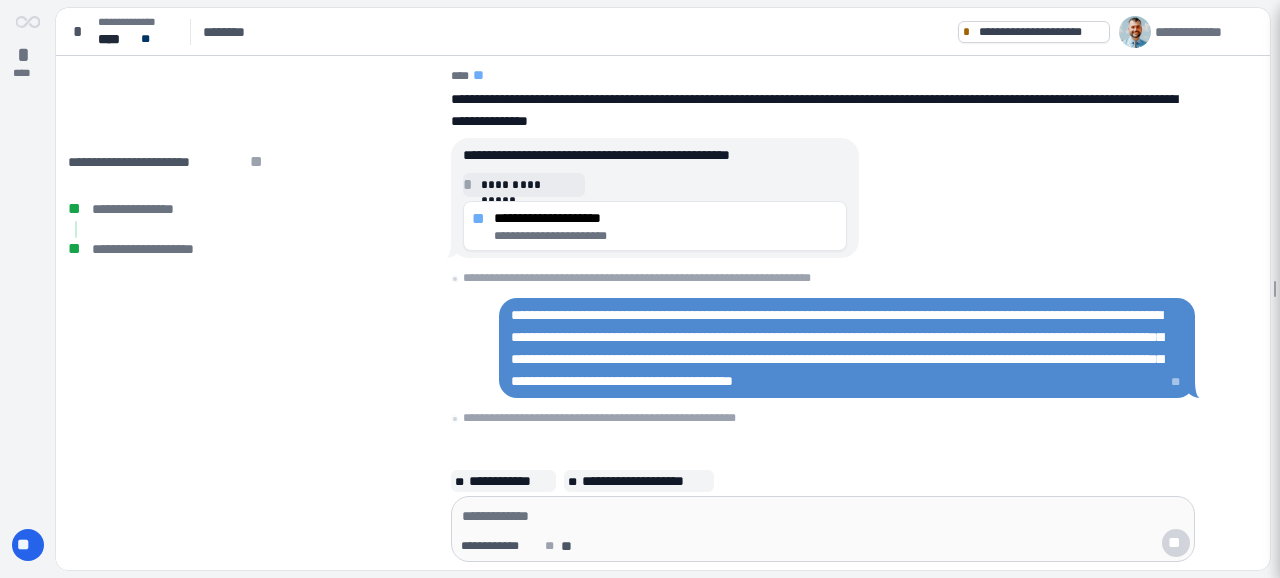 scroll, scrollTop: 0, scrollLeft: 0, axis: both 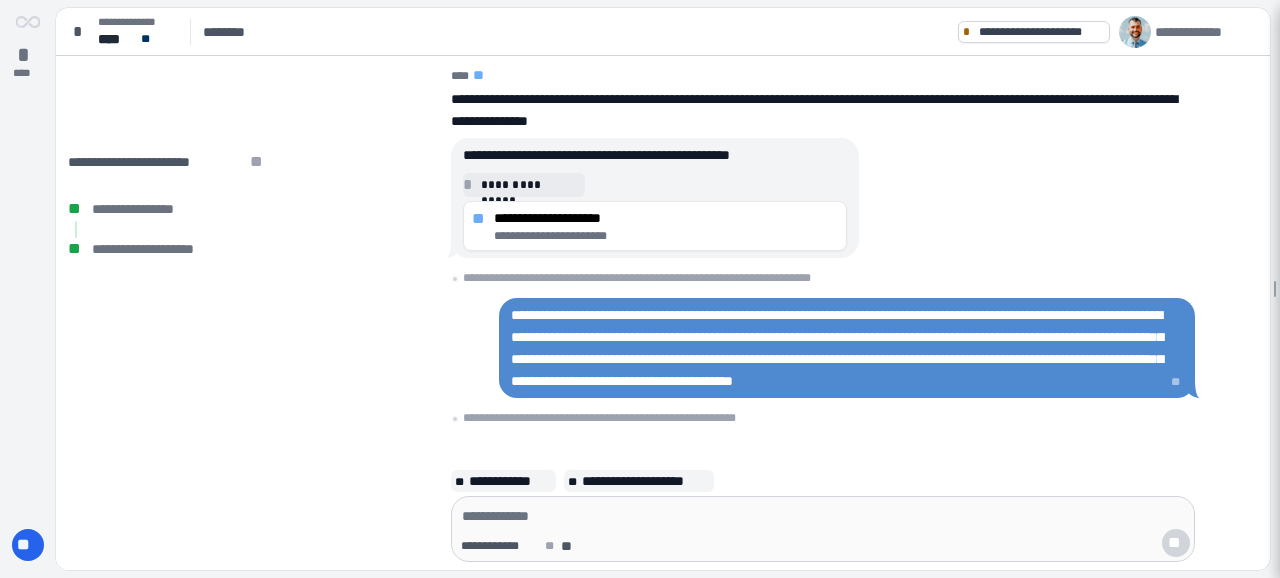 click on "**********" at bounding box center [839, 348] 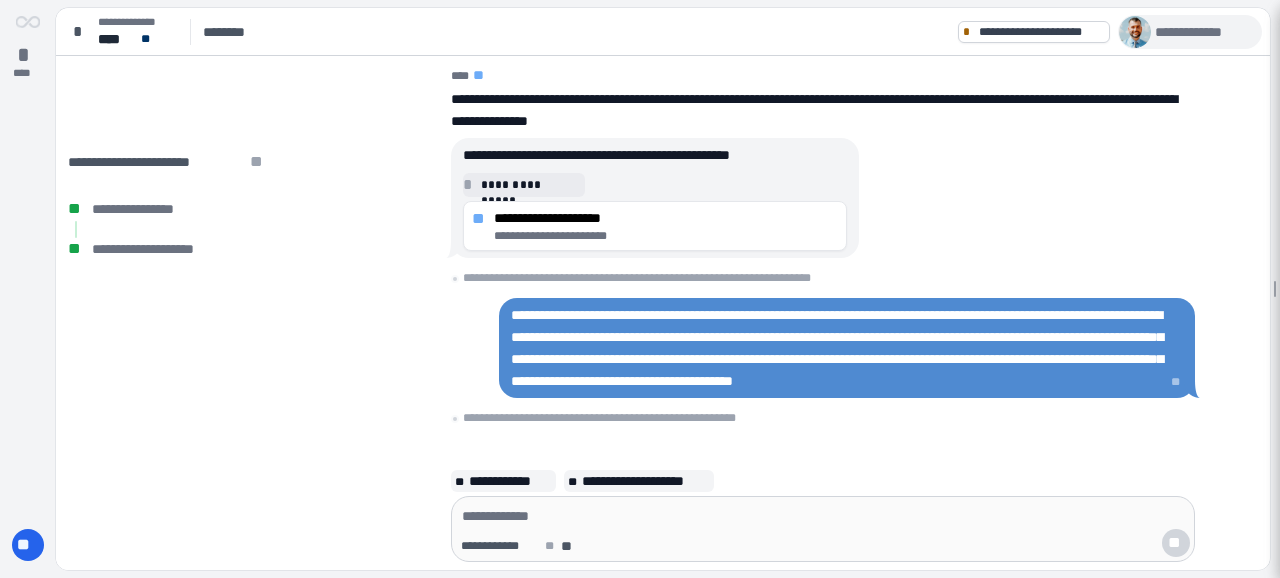 click at bounding box center [1135, 32] 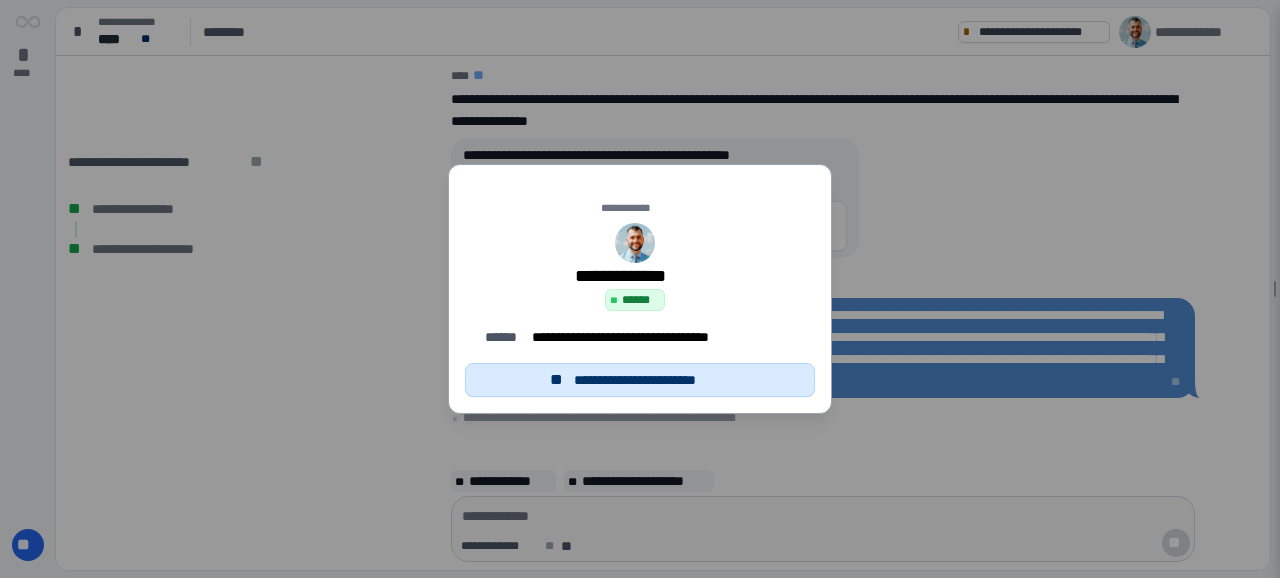 click on "******" at bounding box center [640, 300] 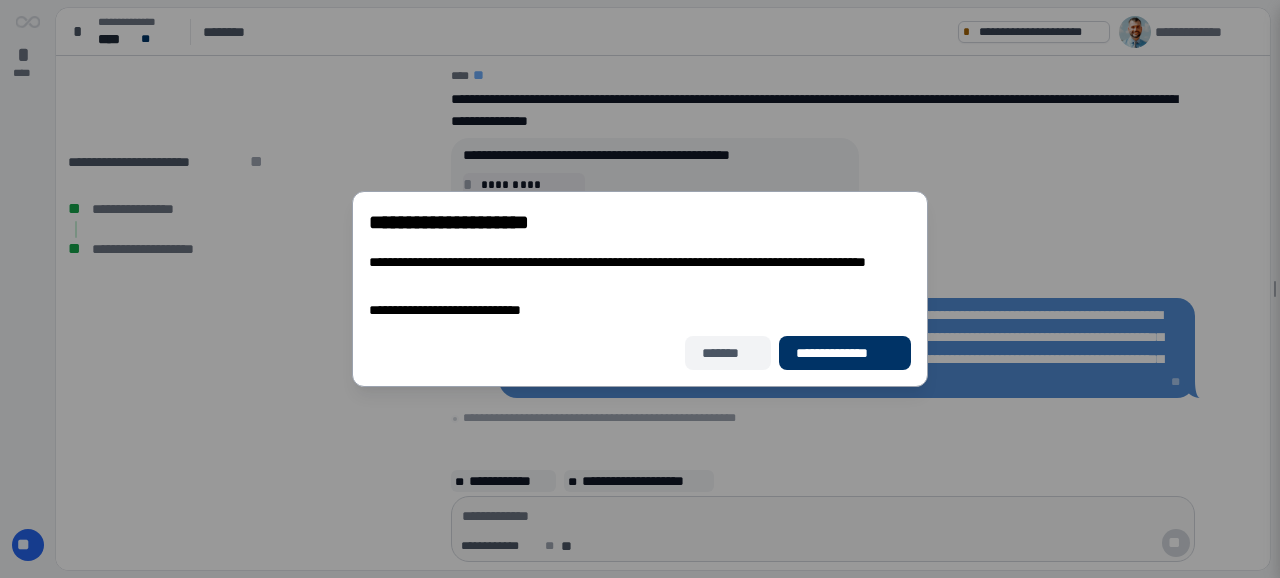 click on "*******" at bounding box center [728, 353] 